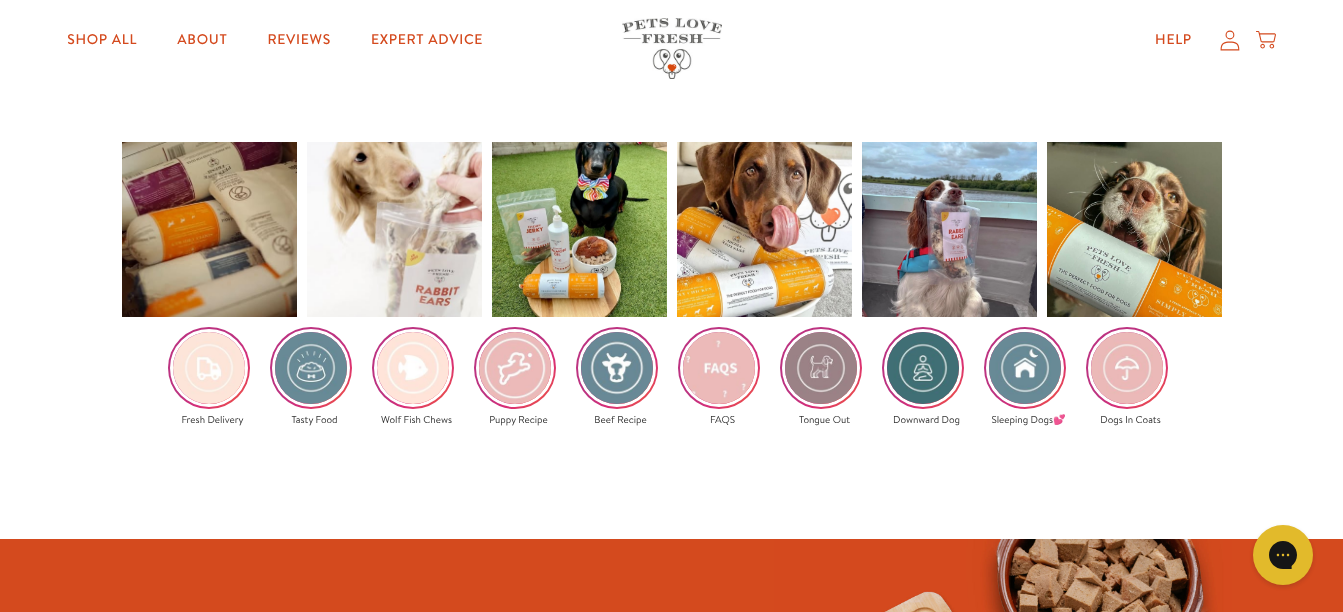 scroll, scrollTop: 3000, scrollLeft: 0, axis: vertical 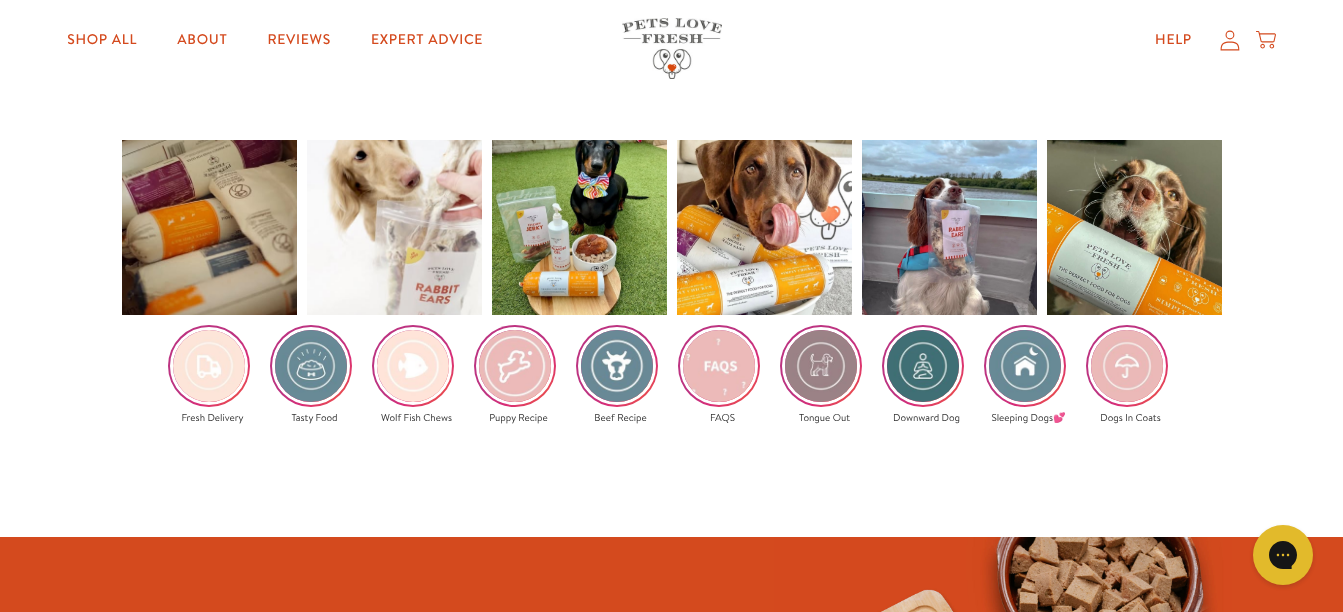 click at bounding box center (719, 366) 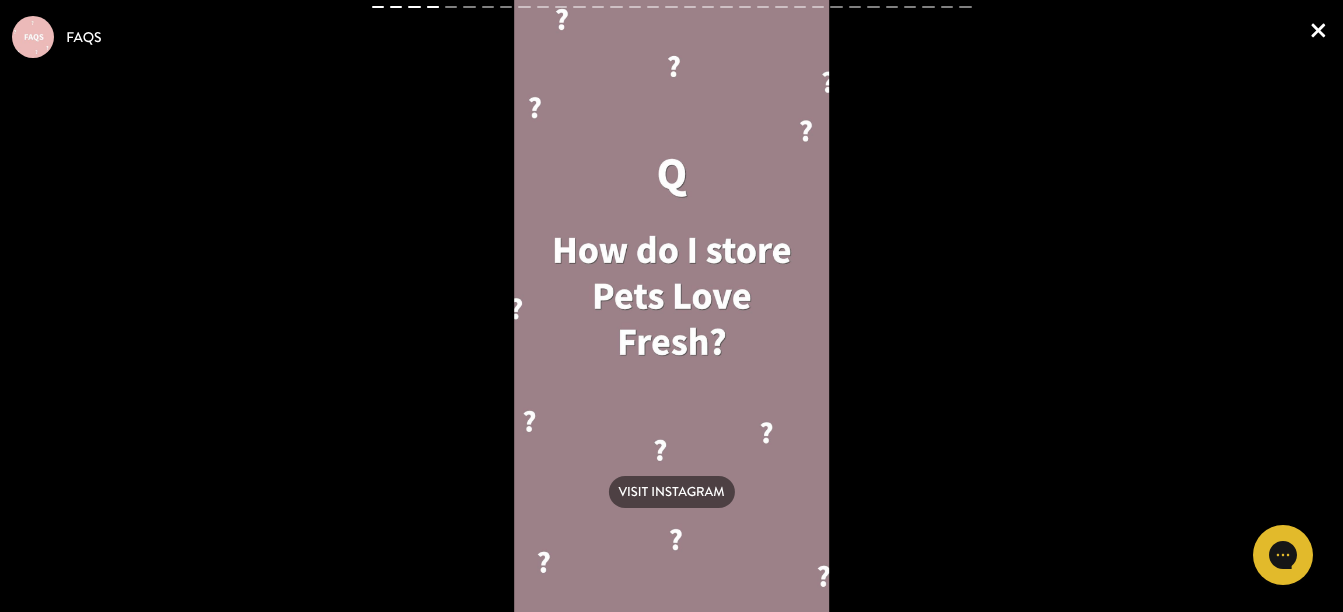 click on "×" at bounding box center [1318, 29] 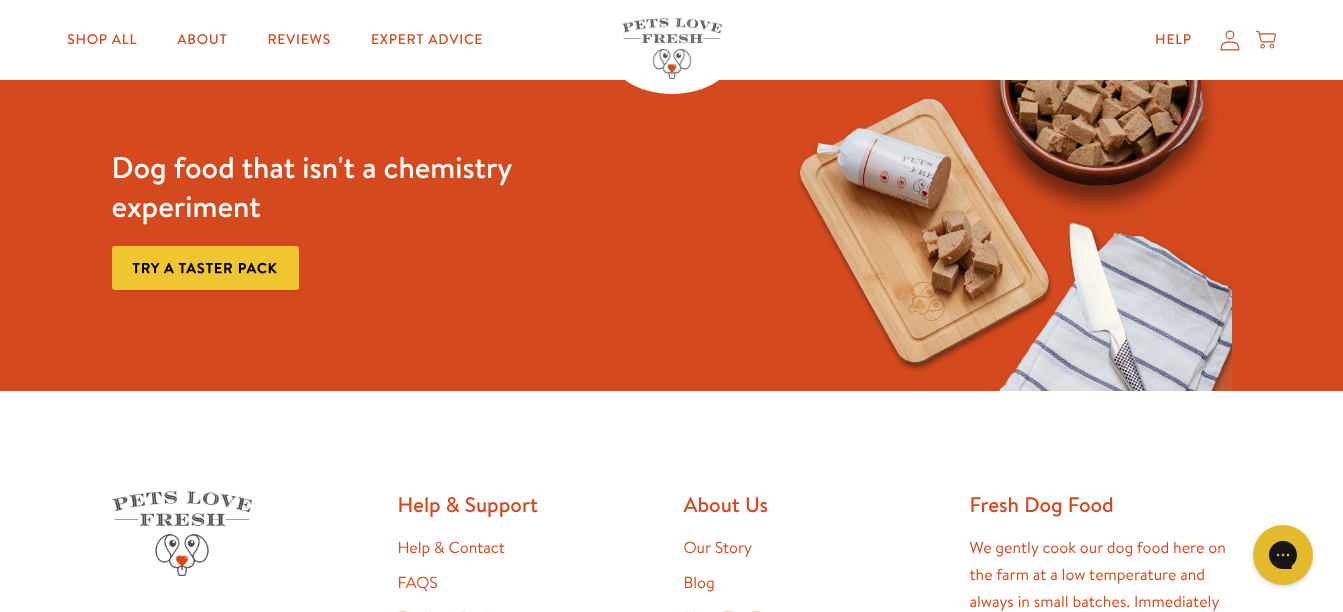 scroll, scrollTop: 3500, scrollLeft: 0, axis: vertical 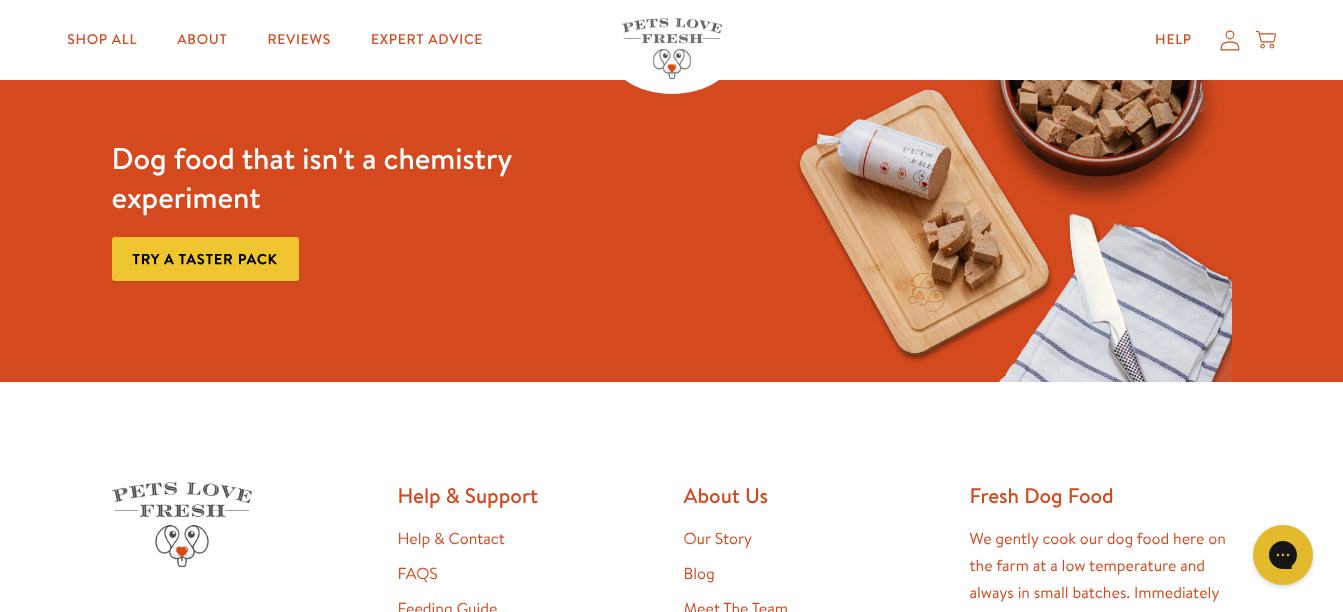 click on "Try a taster pack" at bounding box center (205, 259) 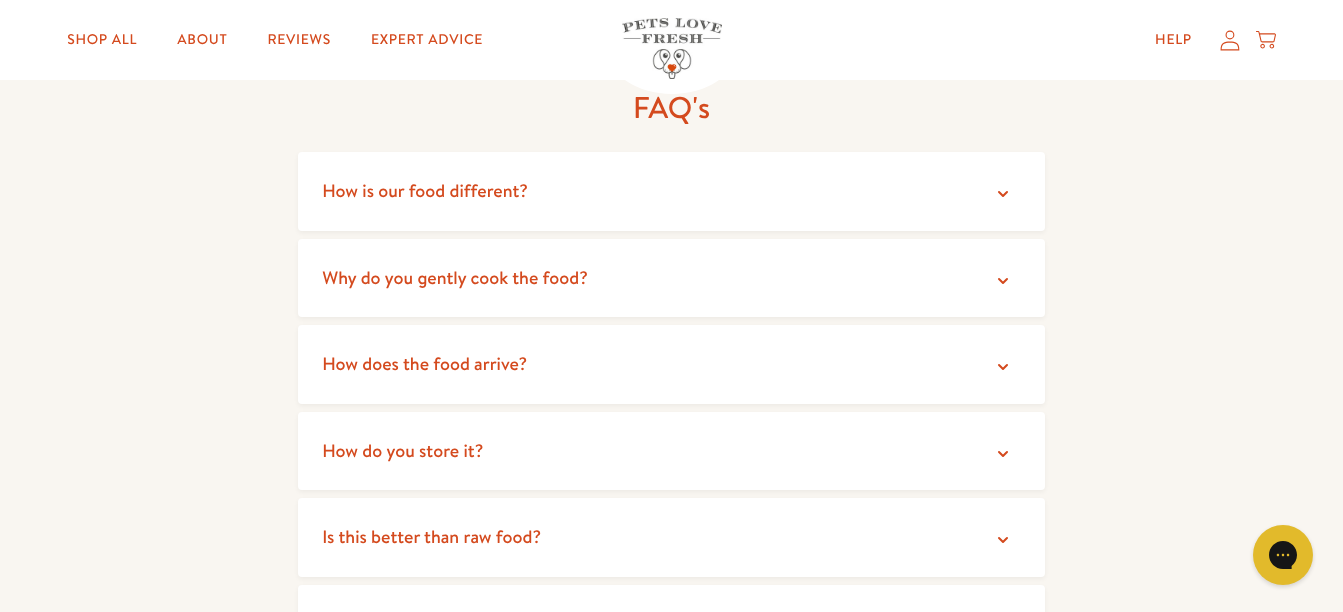 scroll, scrollTop: 3600, scrollLeft: 0, axis: vertical 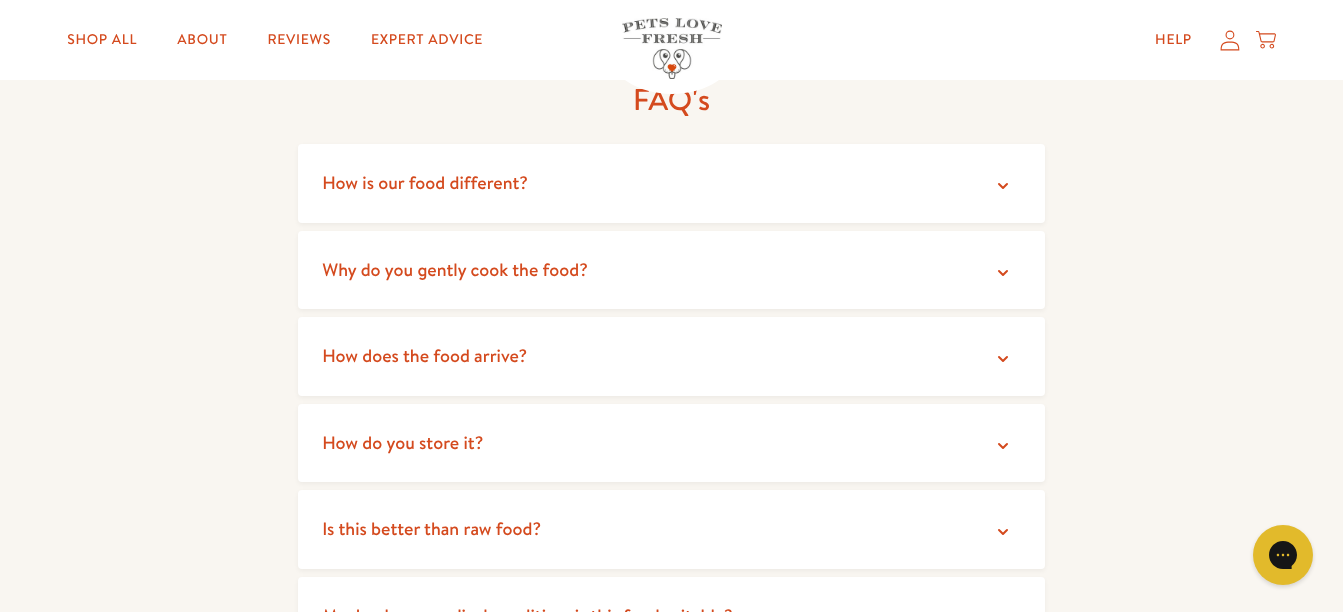 drag, startPoint x: 1004, startPoint y: 179, endPoint x: 1054, endPoint y: 206, distance: 56.82429 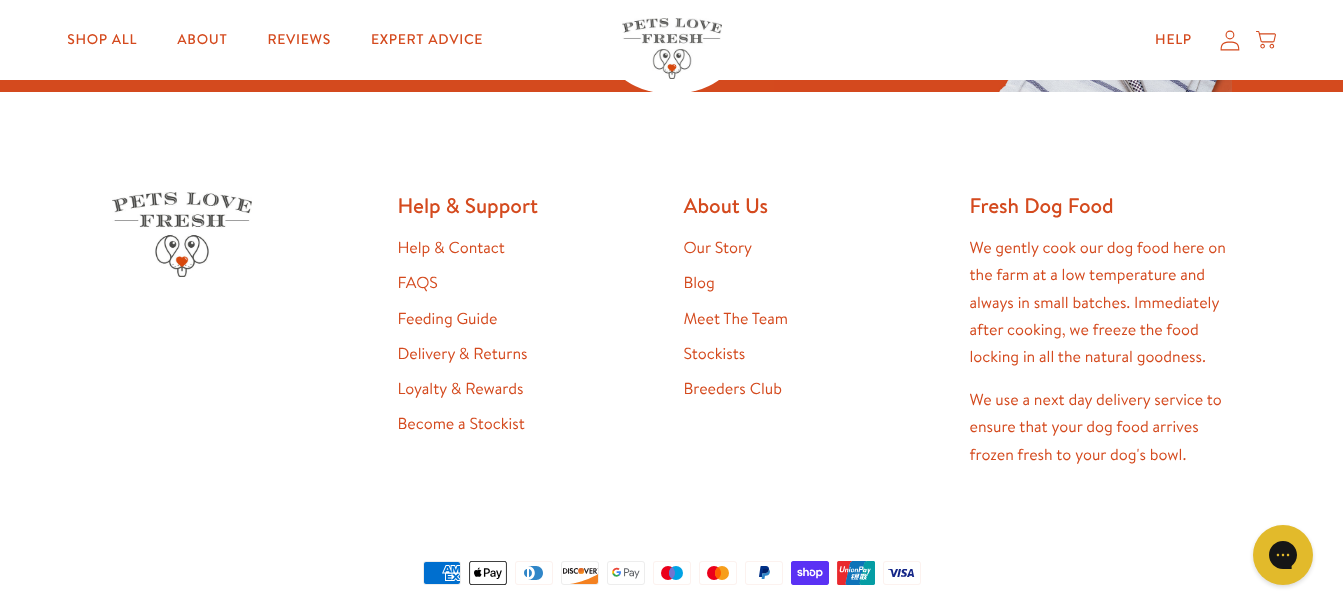 scroll, scrollTop: 6500, scrollLeft: 0, axis: vertical 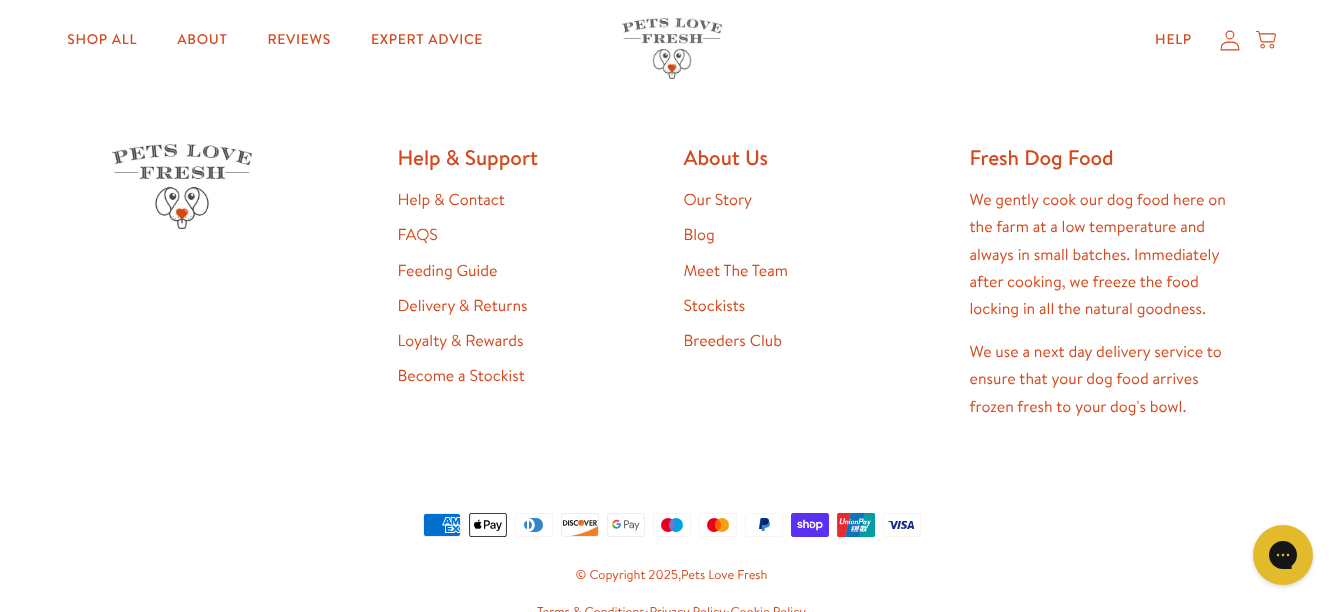 click on "Our Story" at bounding box center (718, 200) 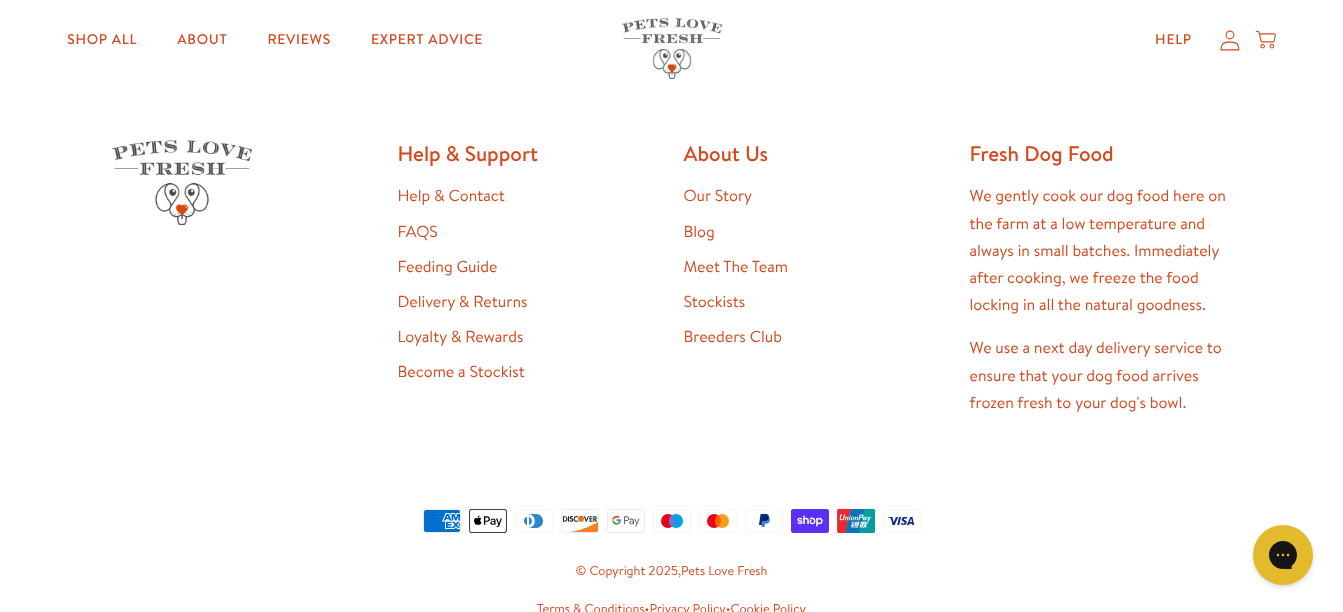 scroll, scrollTop: 5190, scrollLeft: 0, axis: vertical 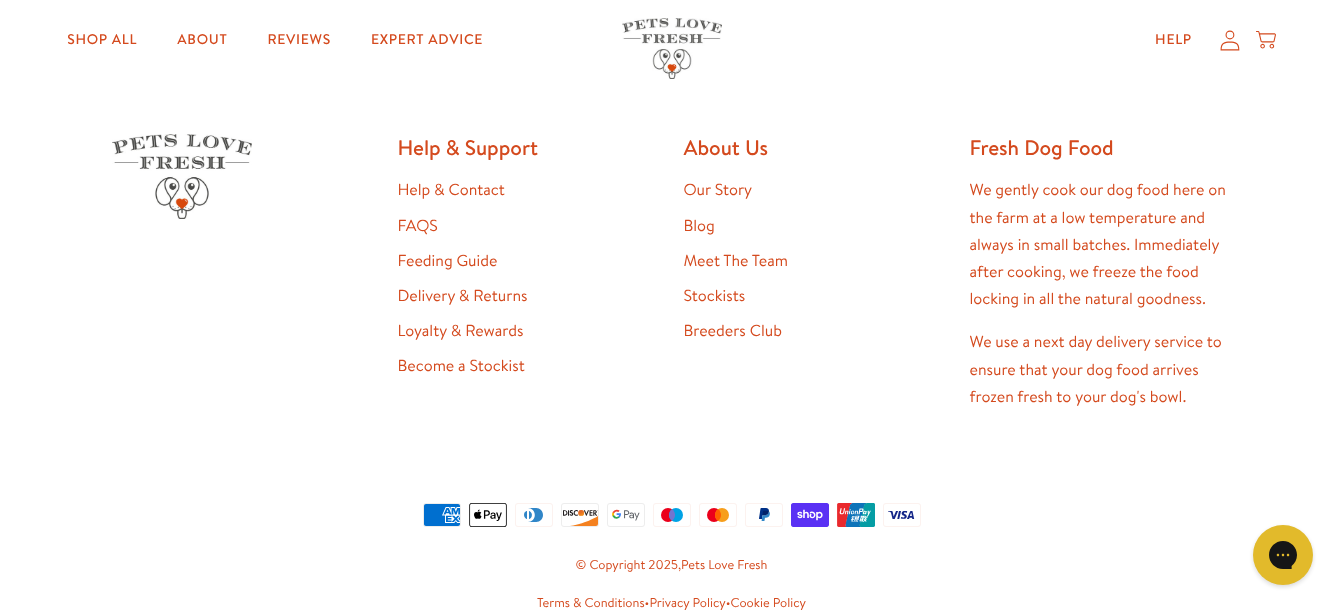 click on "Meet The Team" at bounding box center [736, 261] 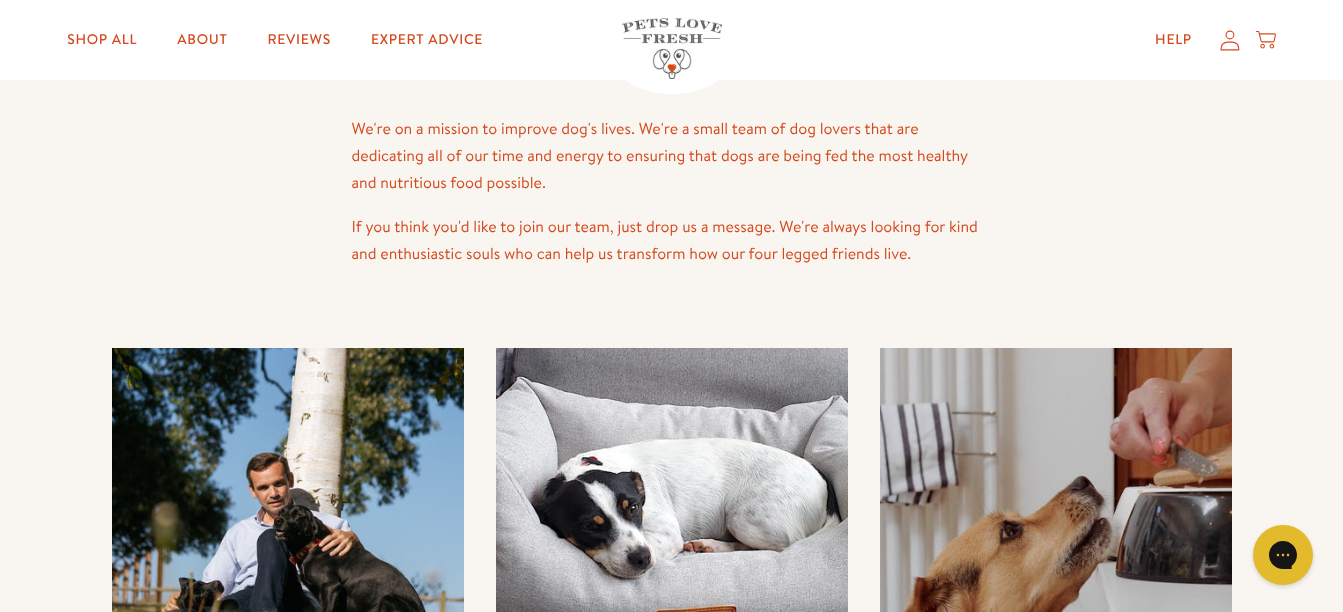 scroll, scrollTop: 0, scrollLeft: 0, axis: both 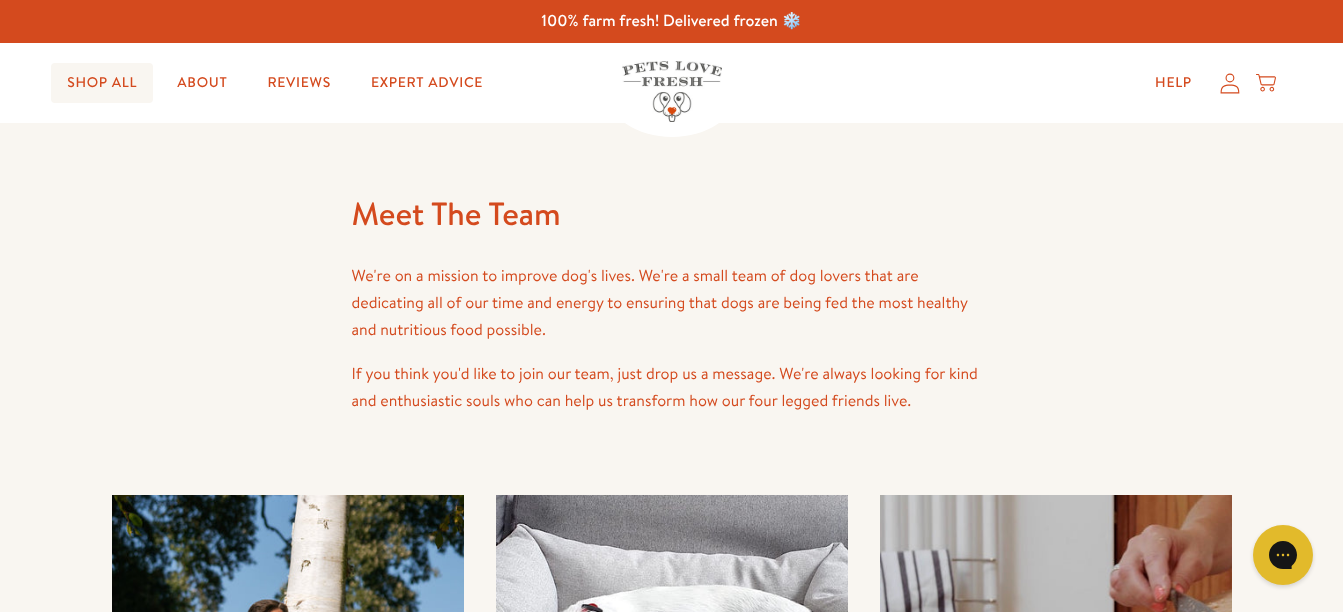 click on "Shop All" at bounding box center (102, 83) 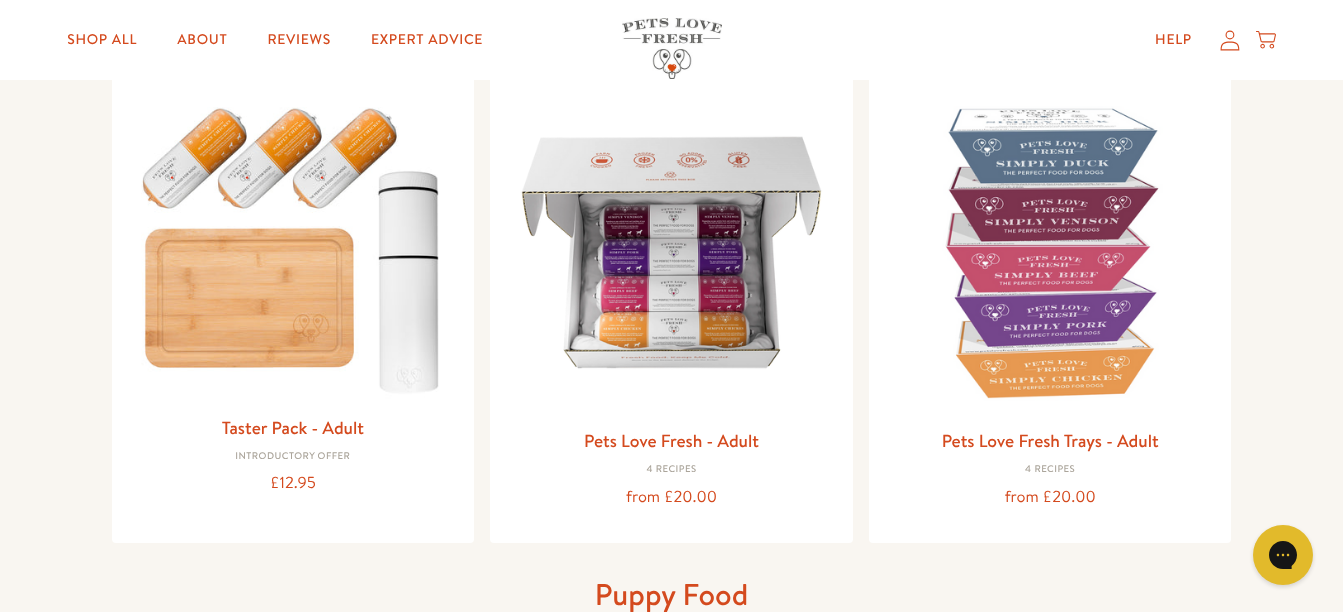scroll, scrollTop: 200, scrollLeft: 0, axis: vertical 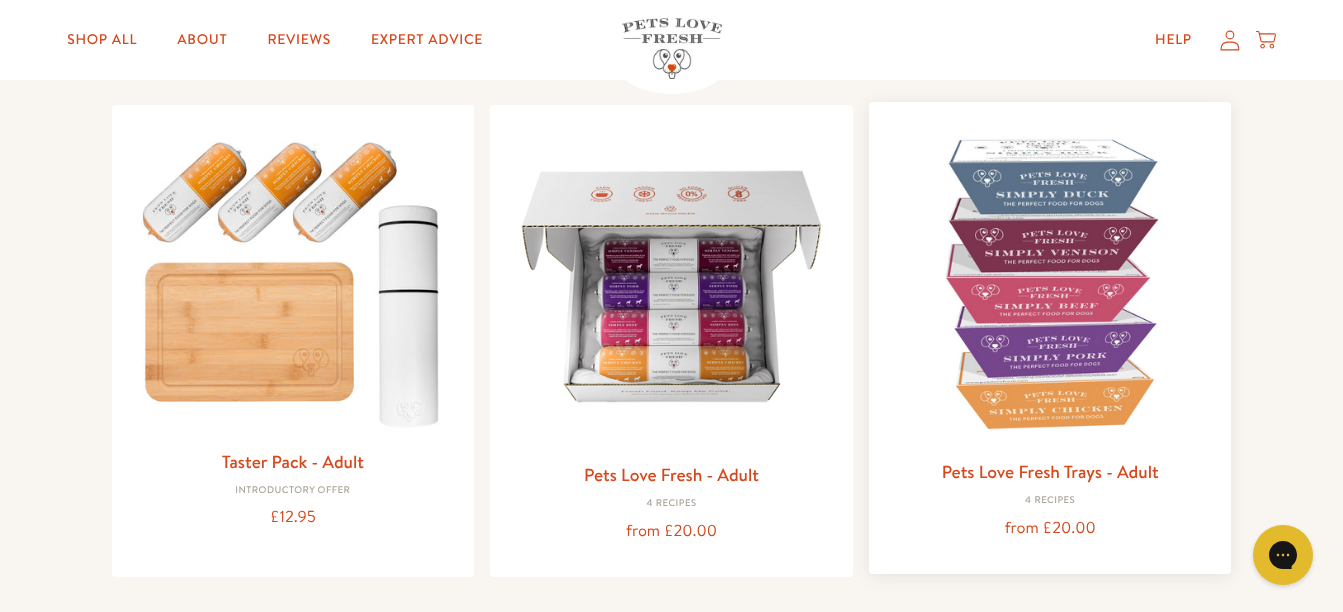 click at bounding box center [1050, 283] 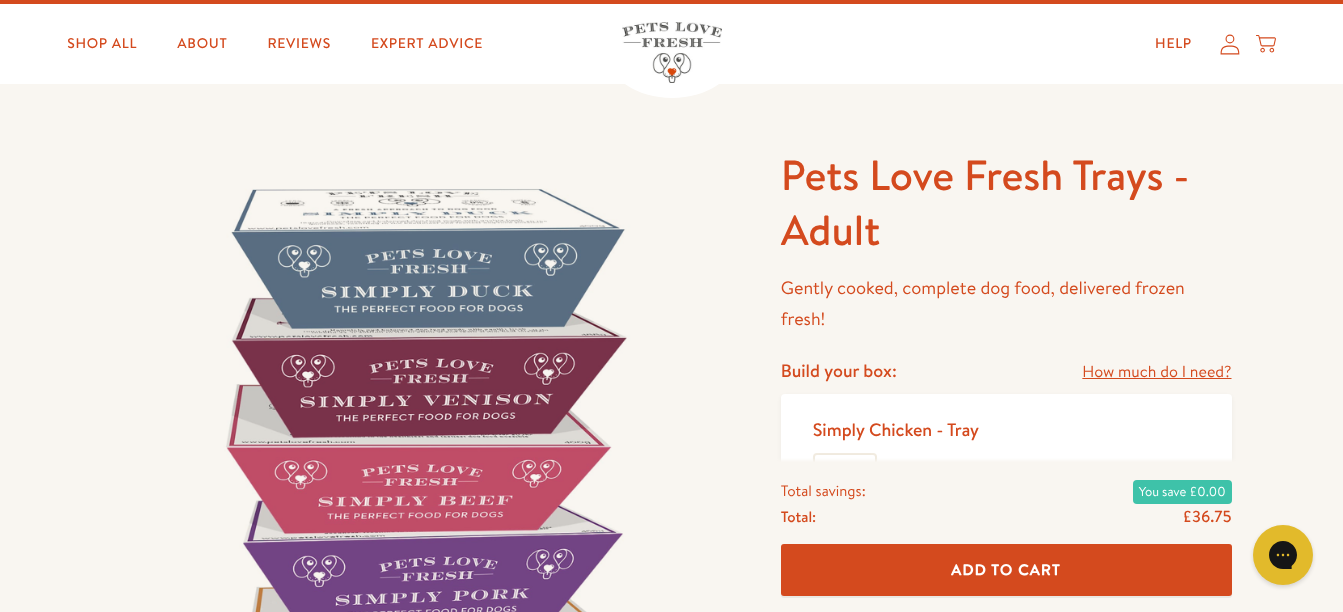 scroll, scrollTop: 0, scrollLeft: 0, axis: both 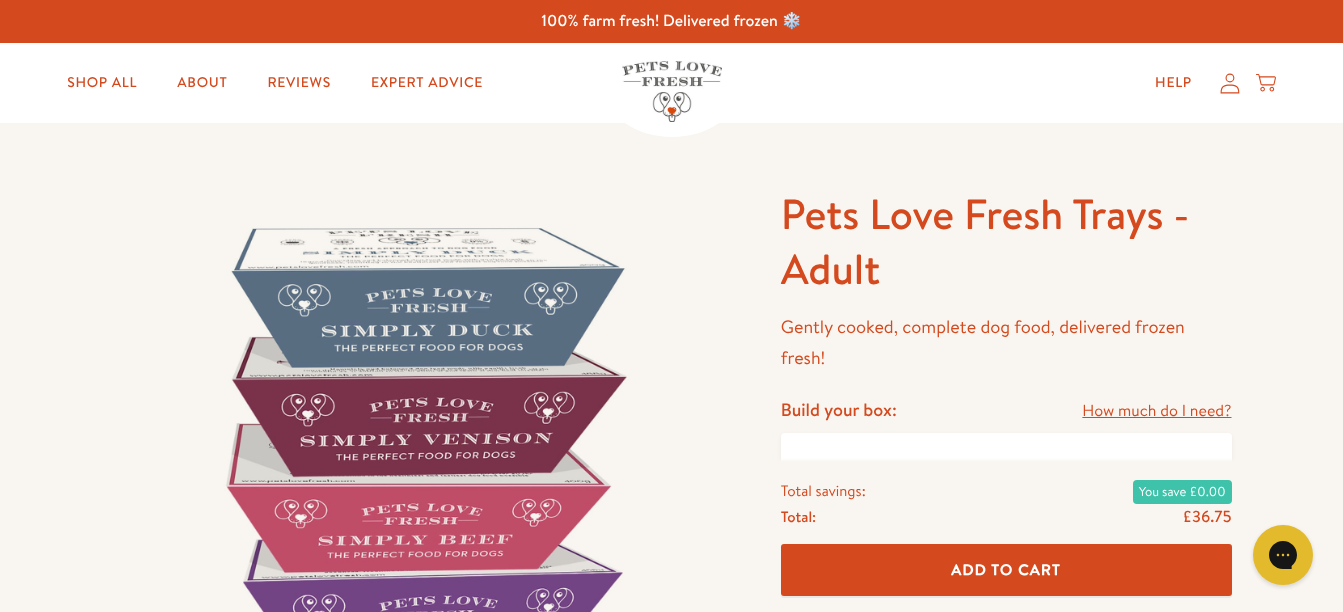 click on "How much do I need?" at bounding box center (1156, 411) 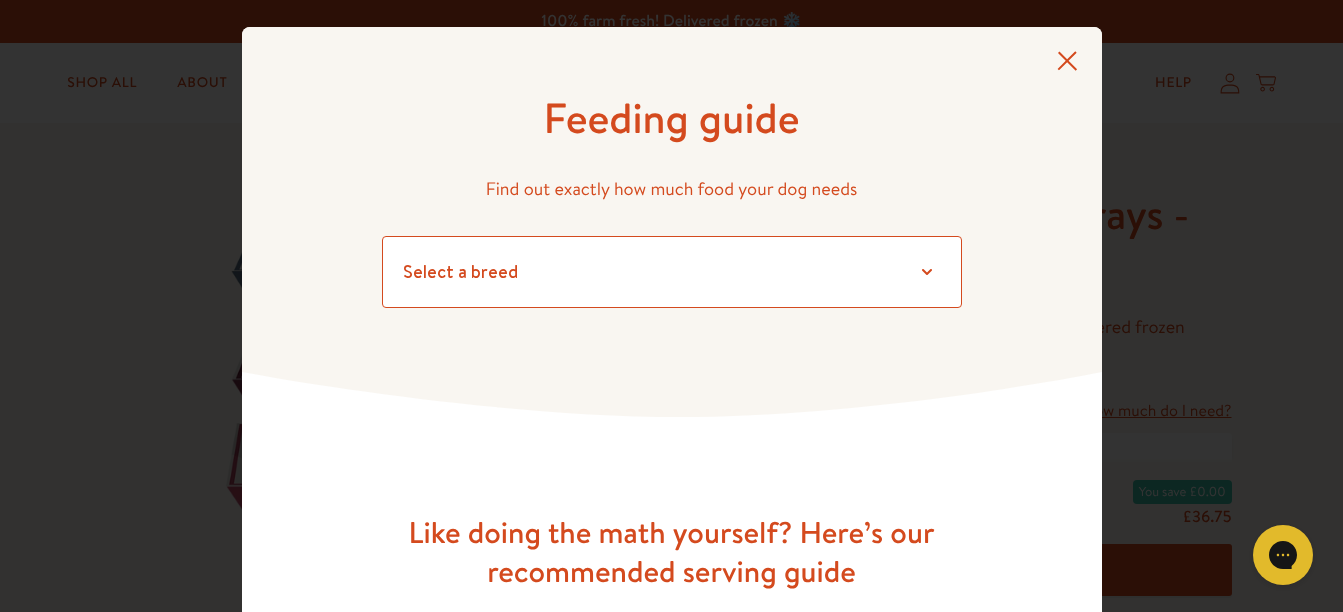 click on "Select a breed
Affenpinscher Afghan hound Airedale terrier Akita Alaskan Malamute American Staffordshire terrier American water spaniel Australian cattle dog Australian shepherd Australian terrier Basenji Basset hound Beagle Bearded collie Bedlington terrier Bernese mountain dog Bichon frise black and tan coonhound Bloodhound Border collie Border terrier Borzoi Boston terrier Bouvier des Flandres Boxer Briard Brittany Brussels griffon Bull terrier Bulldog Bullmastiff Cairn terrier Canaan dog Cavalier King Charles Spaniel Chesapeake Bay retriever Chihuahua Chinese crested Chinese shar-pei Chow chow Clumber spaniel Cocker spaniel Collie Curly-coated retriever Dachshund Dalmatian Doberman pinscher English cocker spaniel English setter English springer spaniel English toy spaniel Eskimo dog Finnish spitz Flat-coated retriever Fox terrier Foxhound French bulldog German shepherd German shorthaired pointer German wirehaired pointer Golden retriever Gordon setter Great Dane Pug" at bounding box center (672, 272) 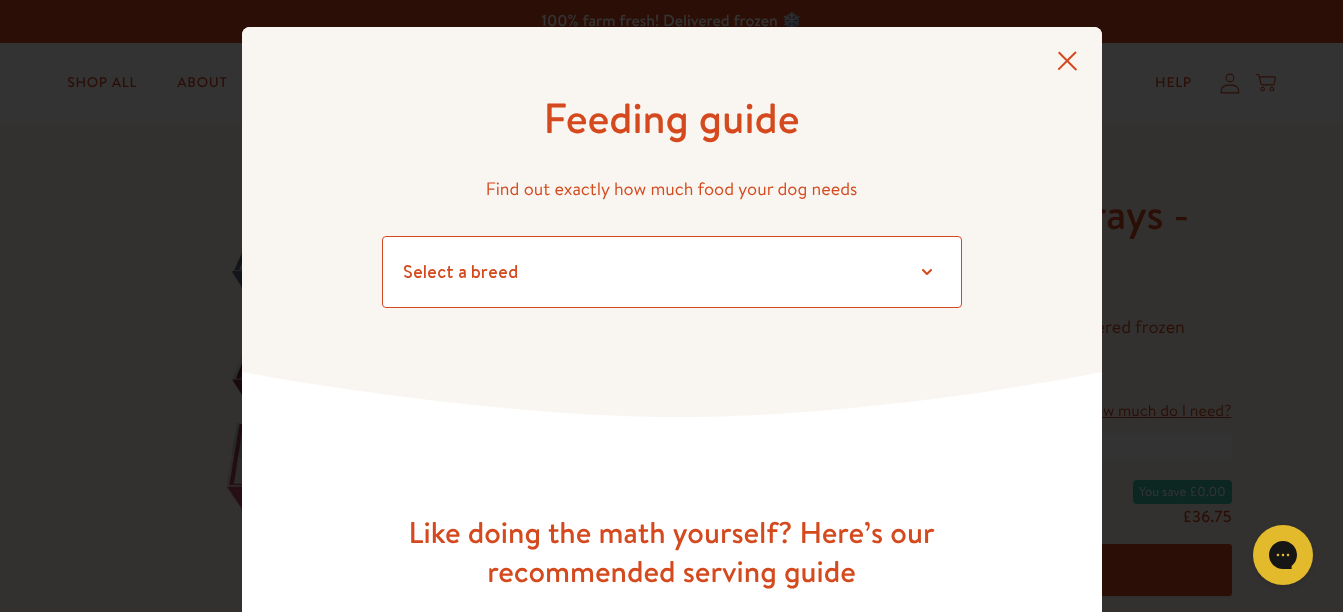select on "2" 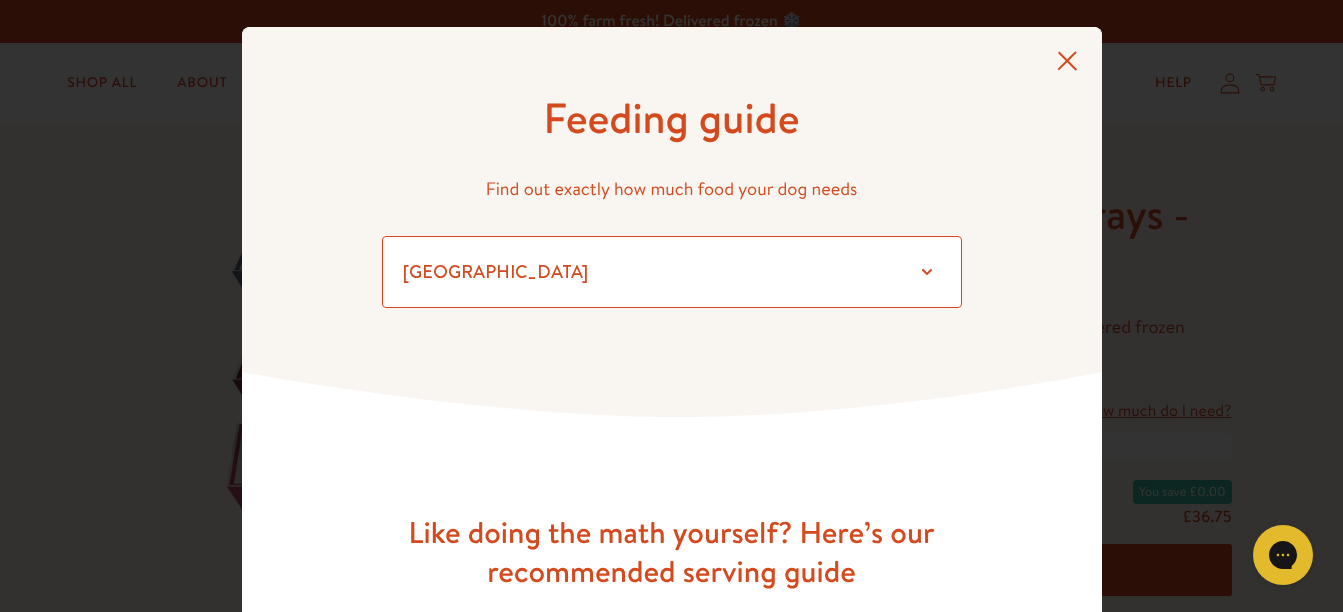 click on "Select a breed
Affenpinscher Afghan hound Airedale terrier Akita Alaskan Malamute American Staffordshire terrier American water spaniel Australian cattle dog Australian shepherd Australian terrier Basenji Basset hound Beagle Bearded collie Bedlington terrier Bernese mountain dog Bichon frise black and tan coonhound Bloodhound Border collie Border terrier Borzoi Boston terrier Bouvier des Flandres Boxer Briard Brittany Brussels griffon Bull terrier Bulldog Bullmastiff Cairn terrier Canaan dog Cavalier King Charles Spaniel Chesapeake Bay retriever Chihuahua Chinese crested Chinese shar-pei Chow chow Clumber spaniel Cocker spaniel Collie Curly-coated retriever Dachshund Dalmatian Doberman pinscher English cocker spaniel English setter English springer spaniel English toy spaniel Eskimo dog Finnish spitz Flat-coated retriever Fox terrier Foxhound French bulldog German shepherd German shorthaired pointer German wirehaired pointer Golden retriever Gordon setter Great Dane Pug" at bounding box center (672, 272) 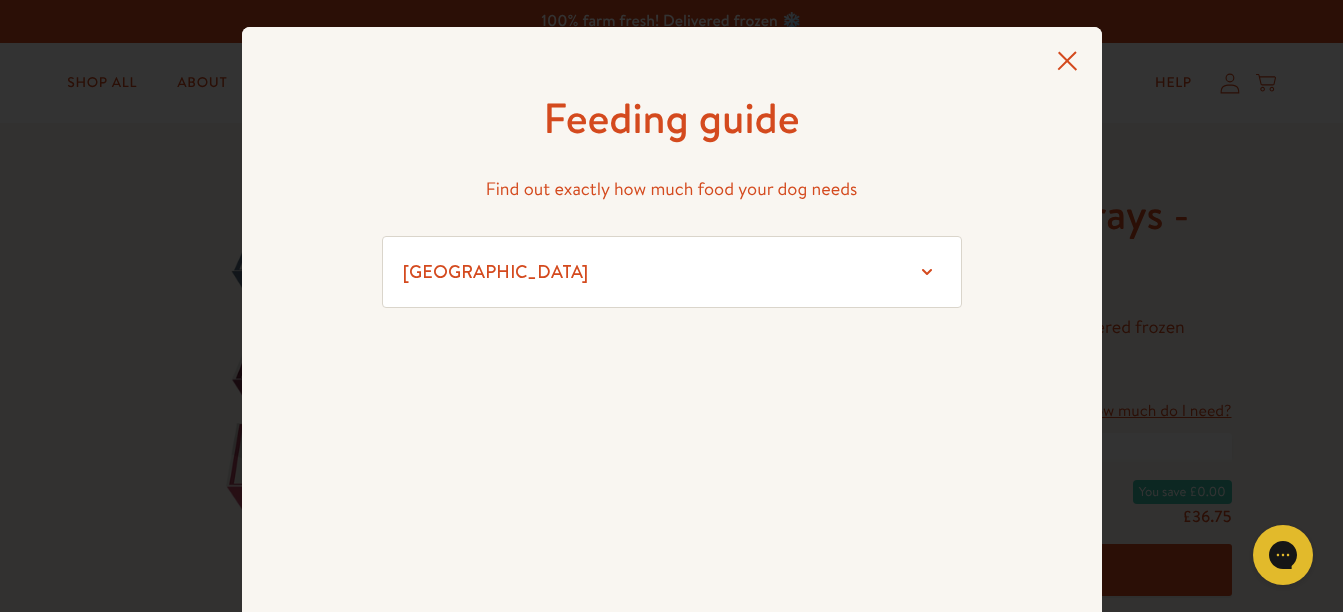 click at bounding box center [672, 361] 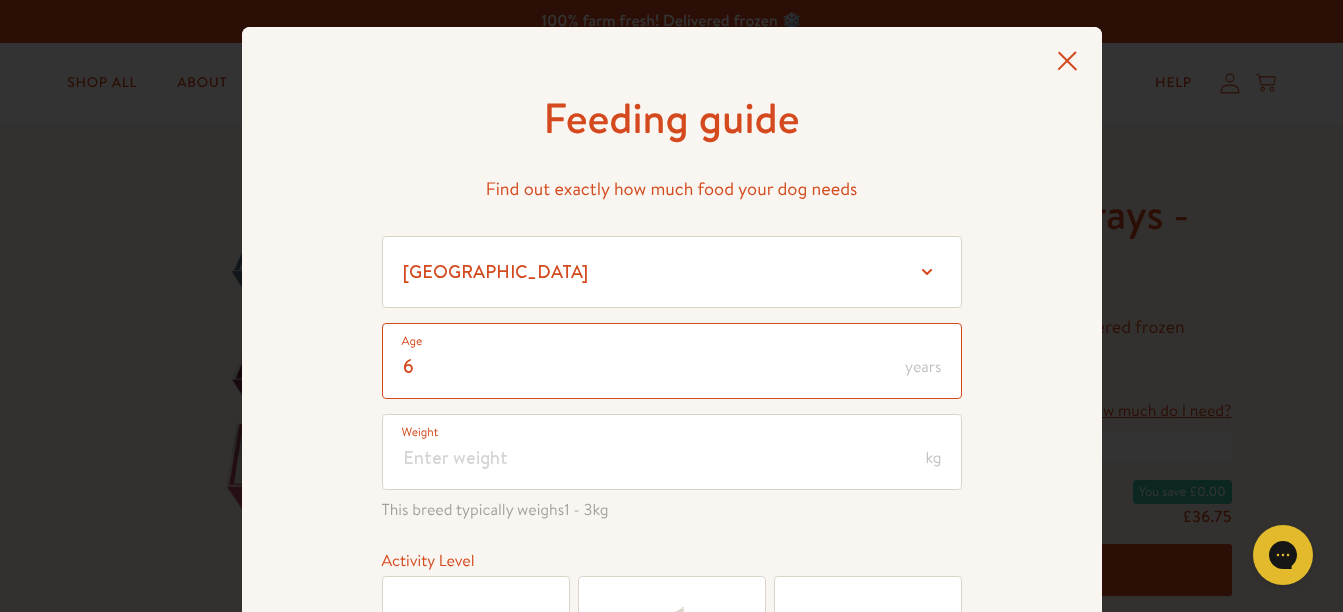type on "6" 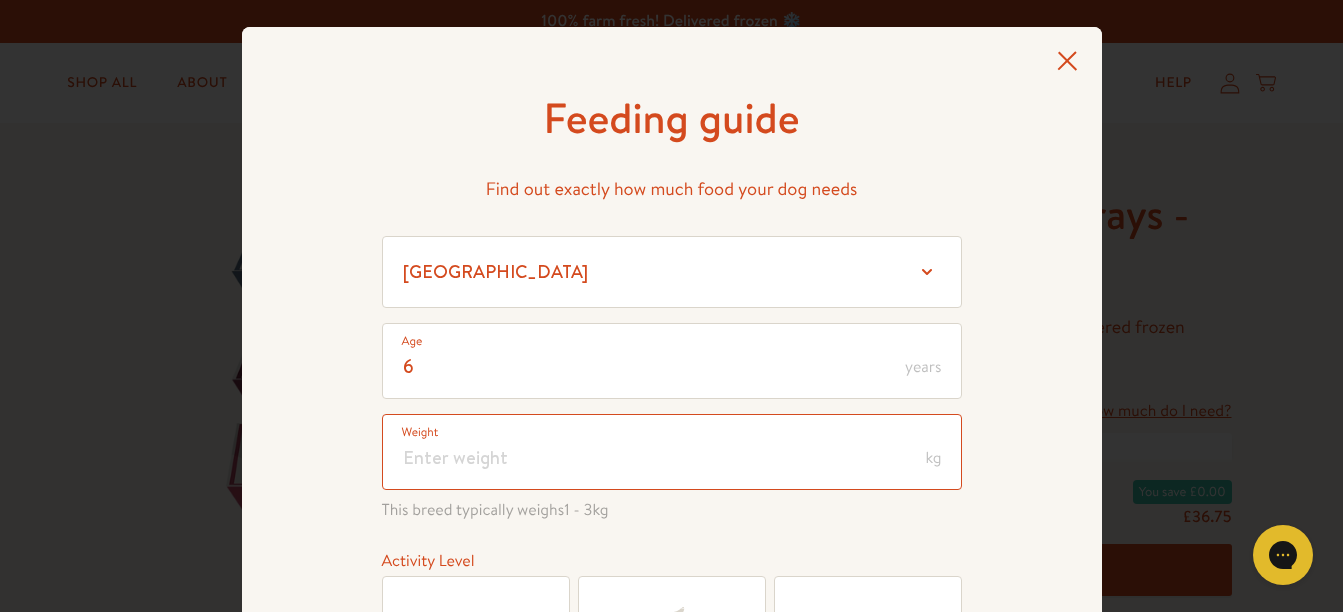click at bounding box center [672, 452] 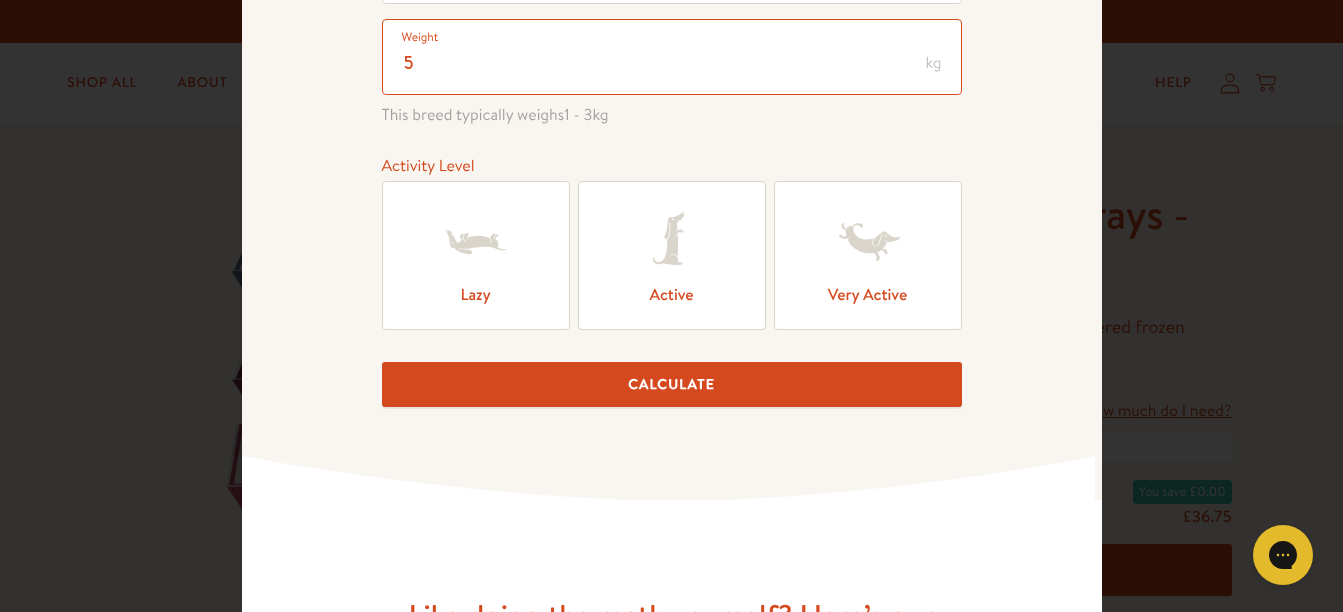 scroll, scrollTop: 400, scrollLeft: 0, axis: vertical 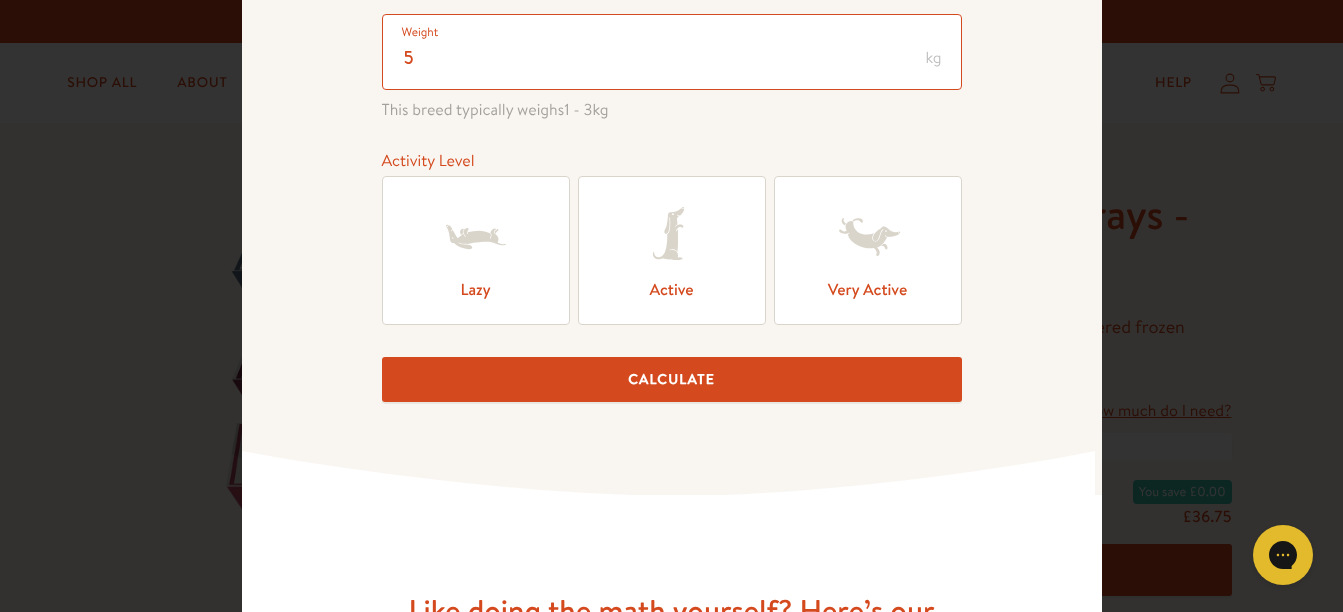 type on "5" 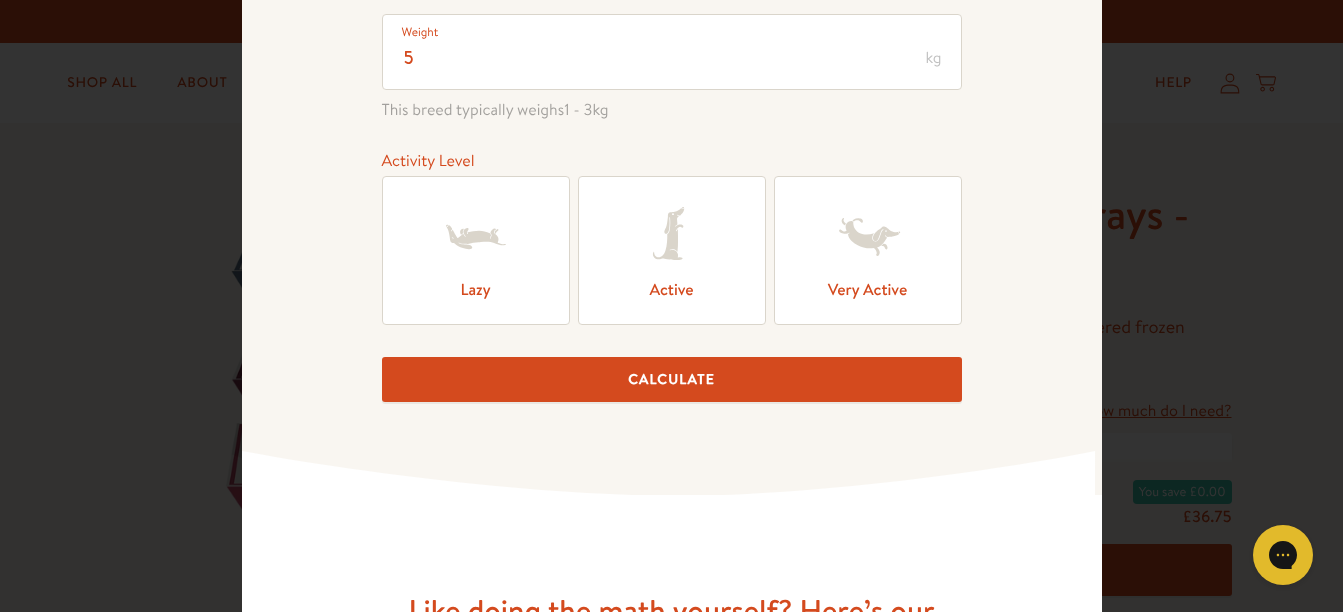 click 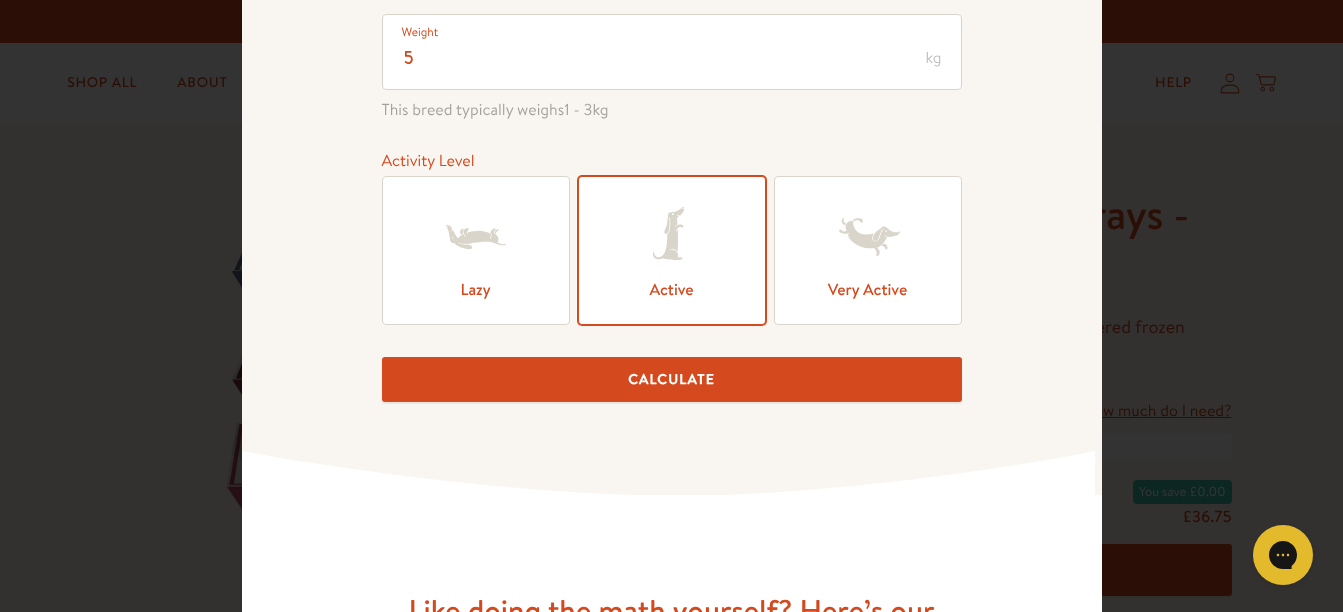 click on "Calculate" at bounding box center (672, 379) 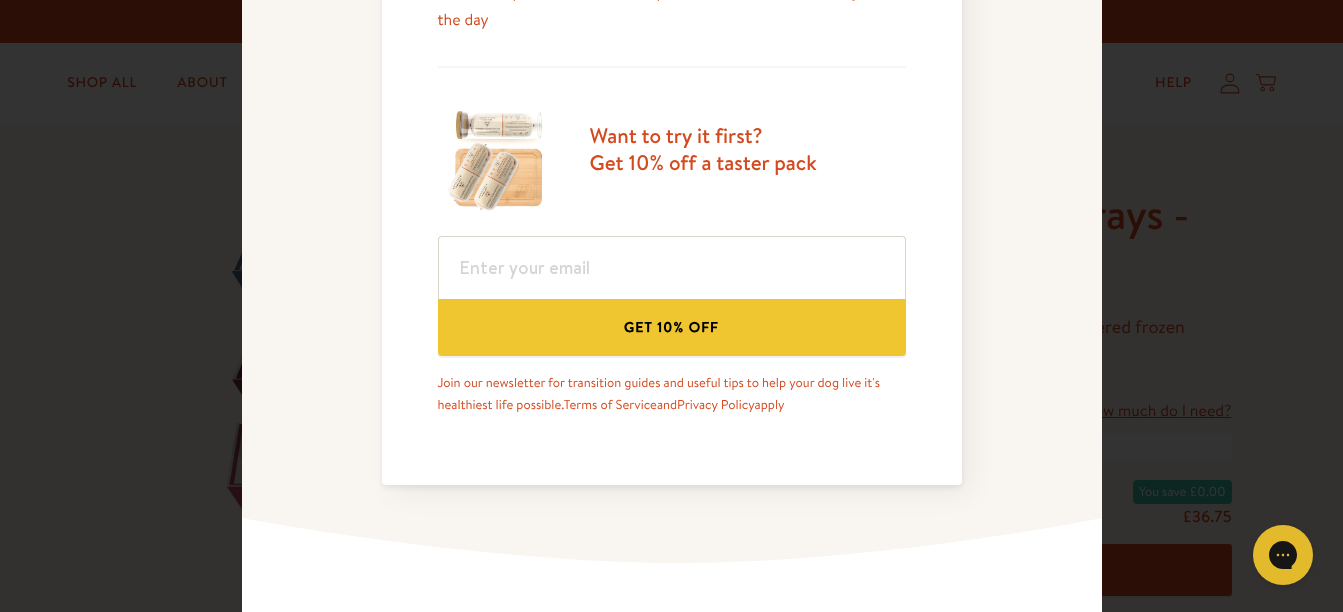 scroll, scrollTop: 1103, scrollLeft: 0, axis: vertical 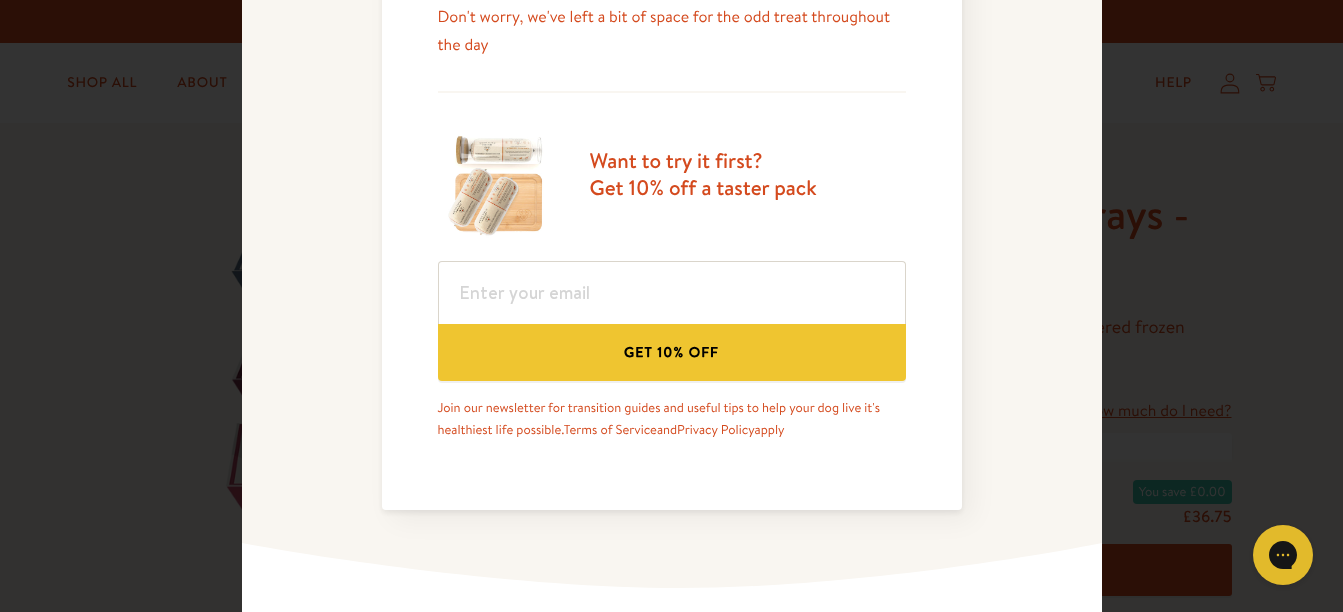 click on "Get 10% off" at bounding box center [672, 352] 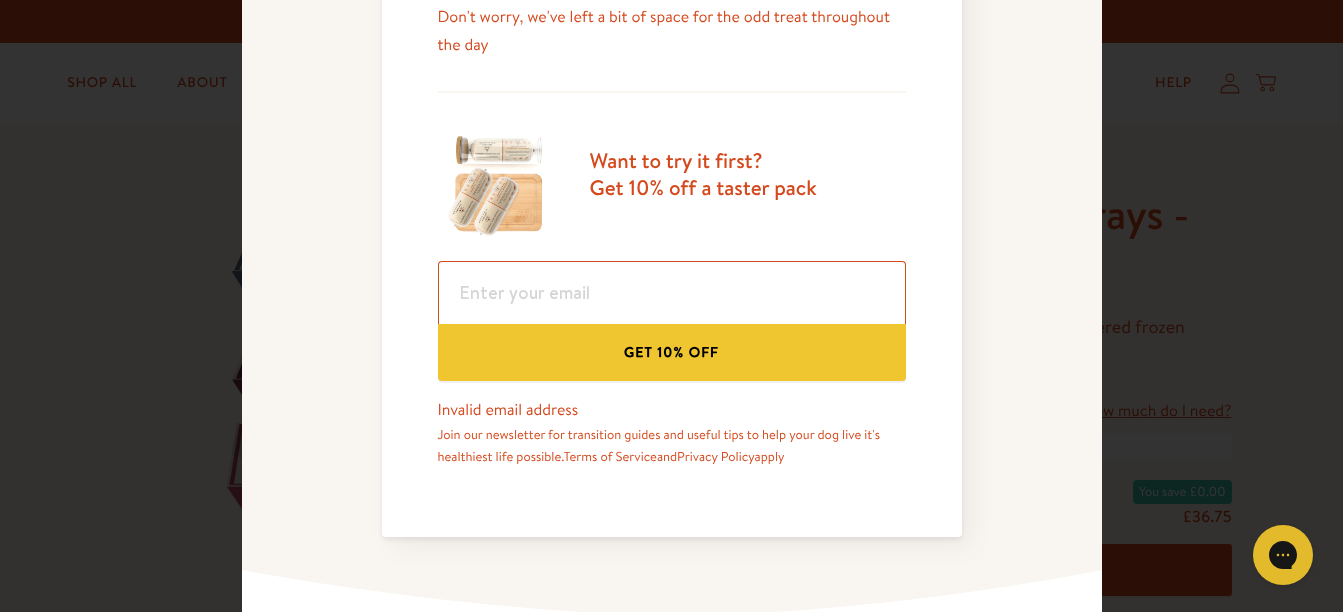 click at bounding box center [672, 292] 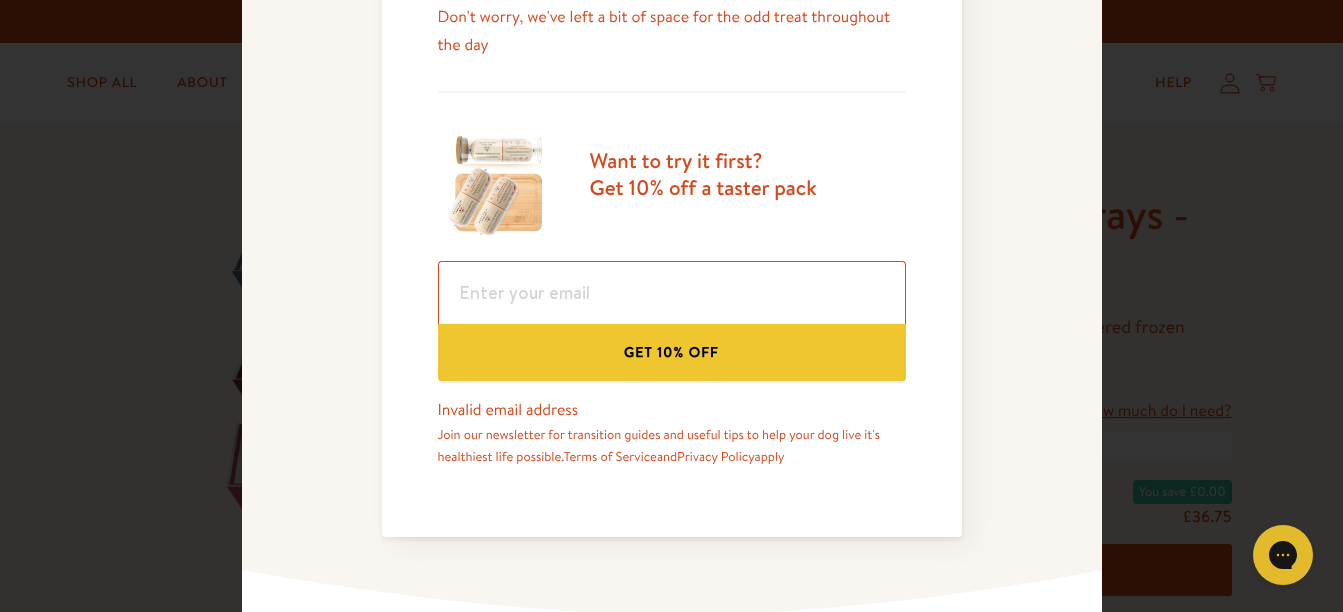 type on "catherinejmcl@gmail.com" 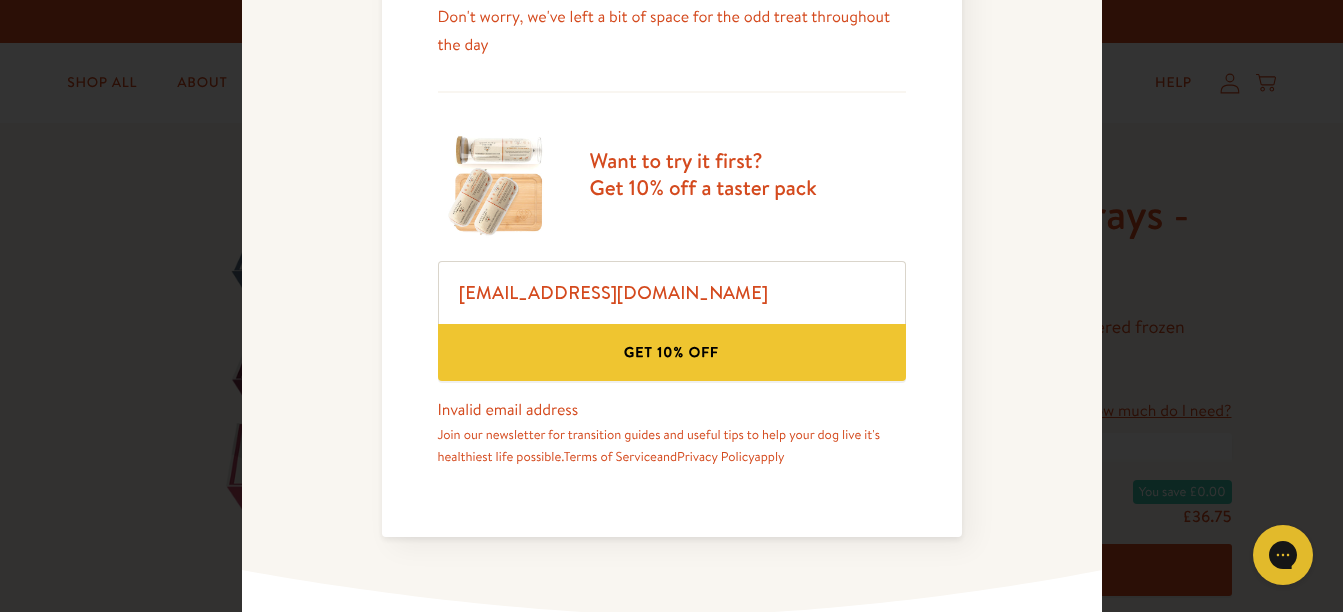 click on "Get 10% off" at bounding box center (672, 352) 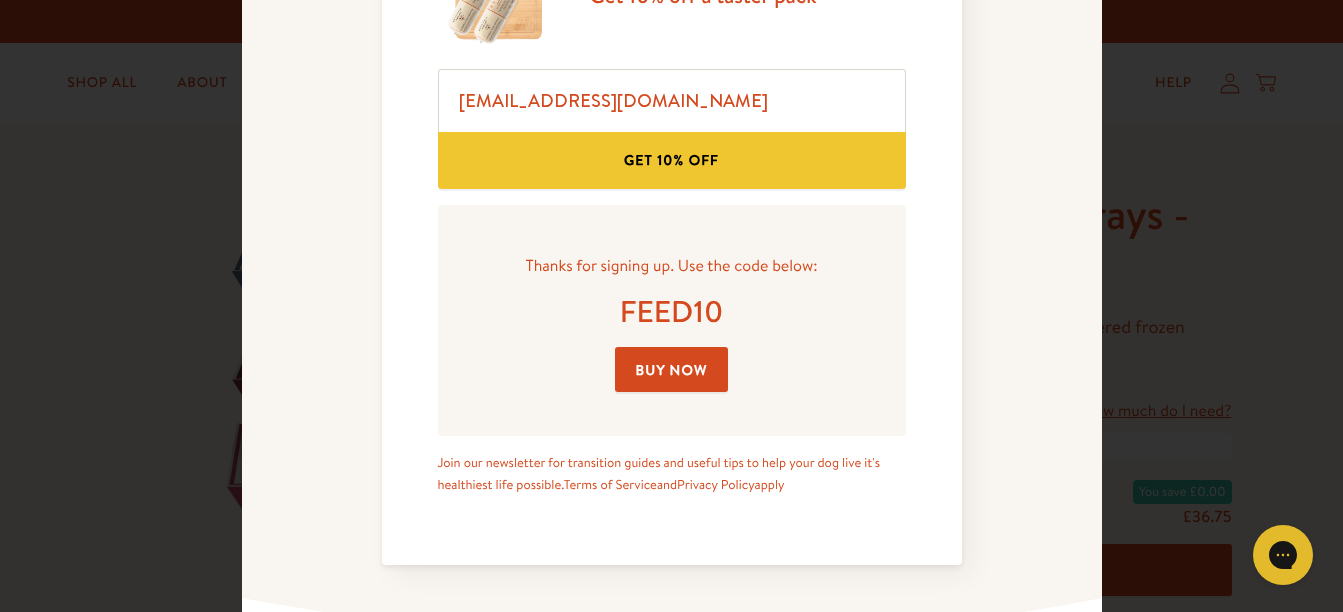 scroll, scrollTop: 1303, scrollLeft: 0, axis: vertical 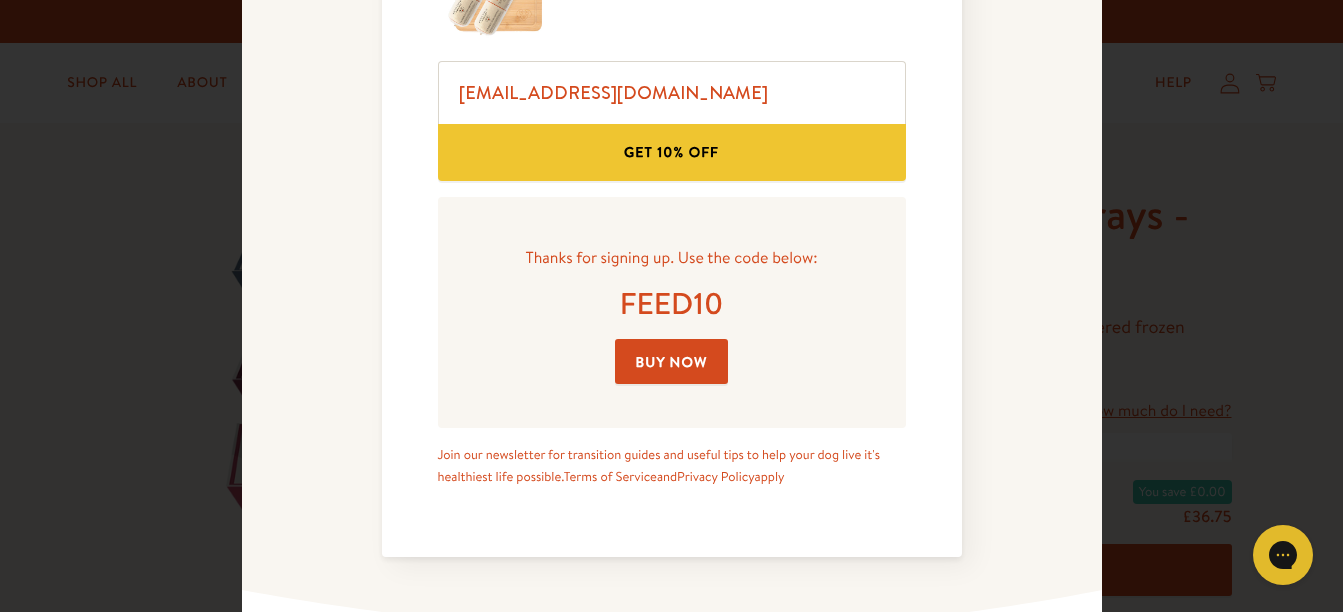 click on "Buy Now" at bounding box center (672, 361) 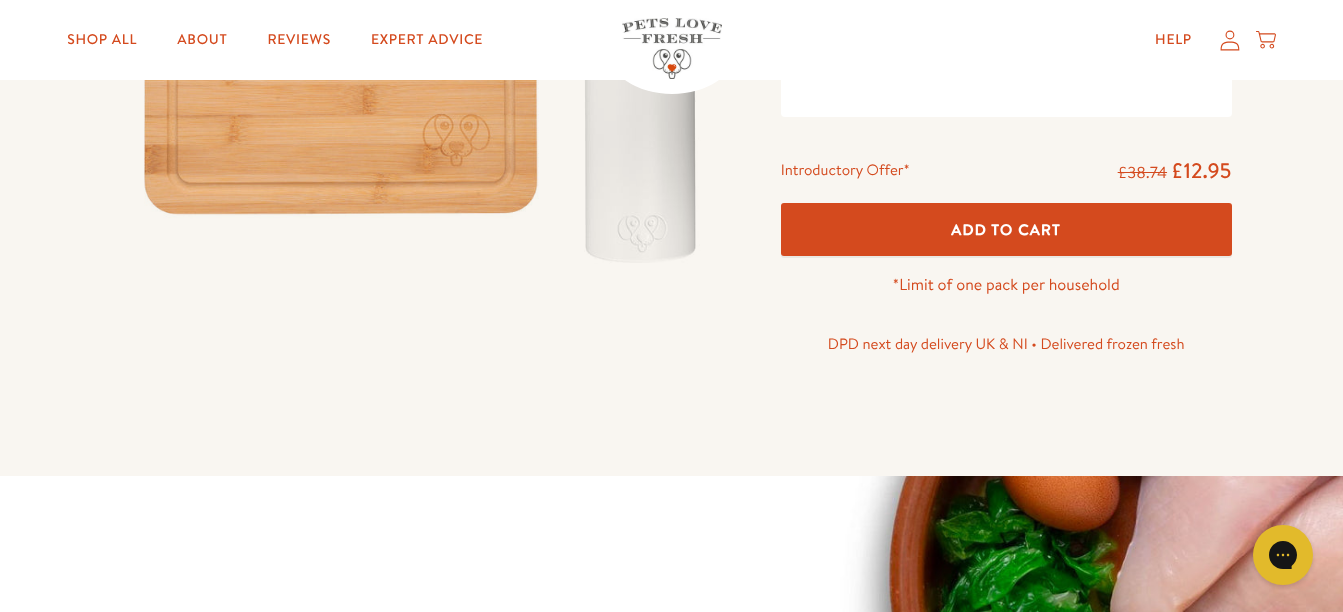 scroll, scrollTop: 500, scrollLeft: 0, axis: vertical 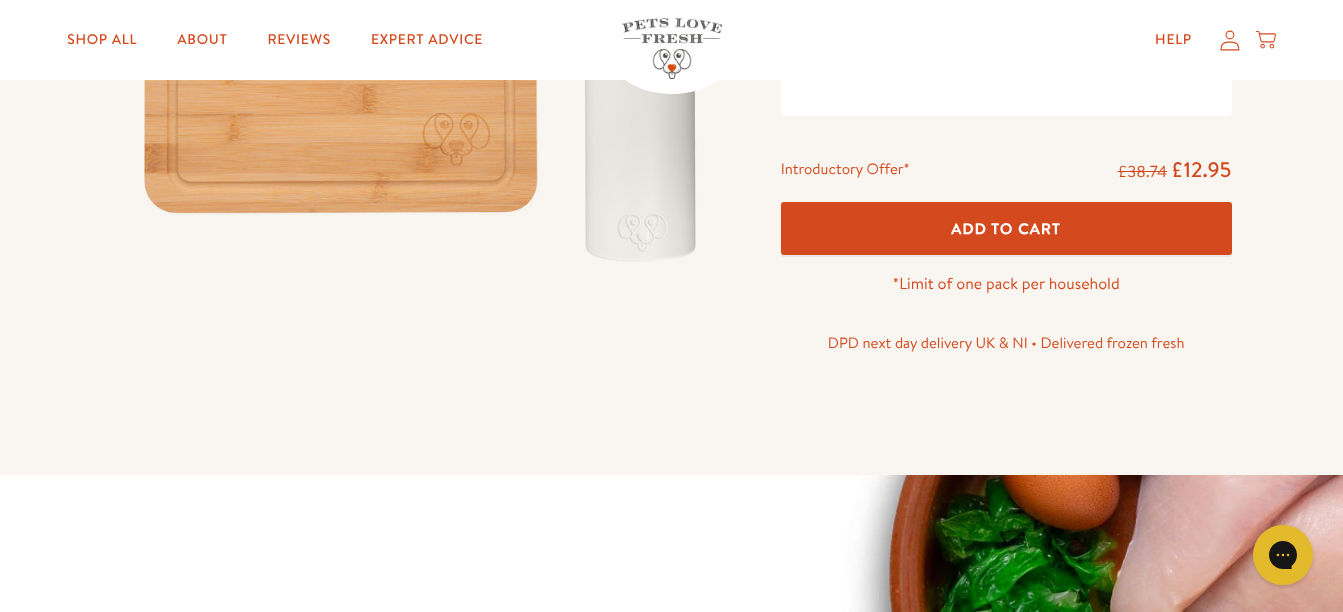 click on "Add To Cart" at bounding box center (1006, 228) 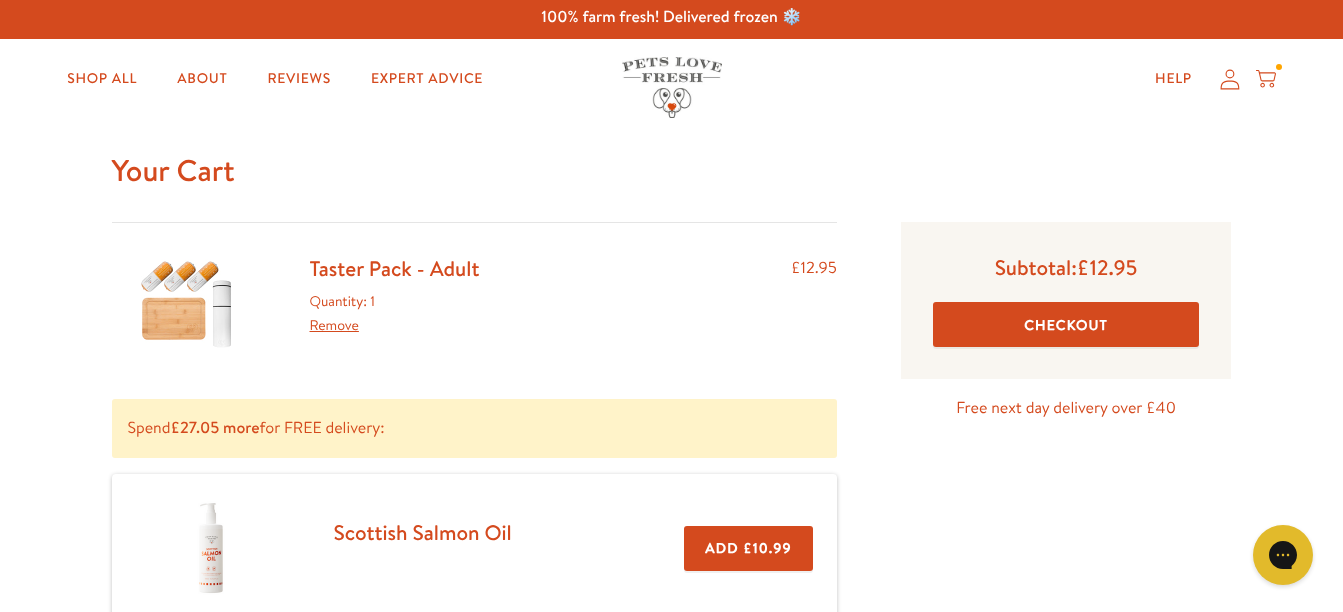 scroll, scrollTop: 0, scrollLeft: 0, axis: both 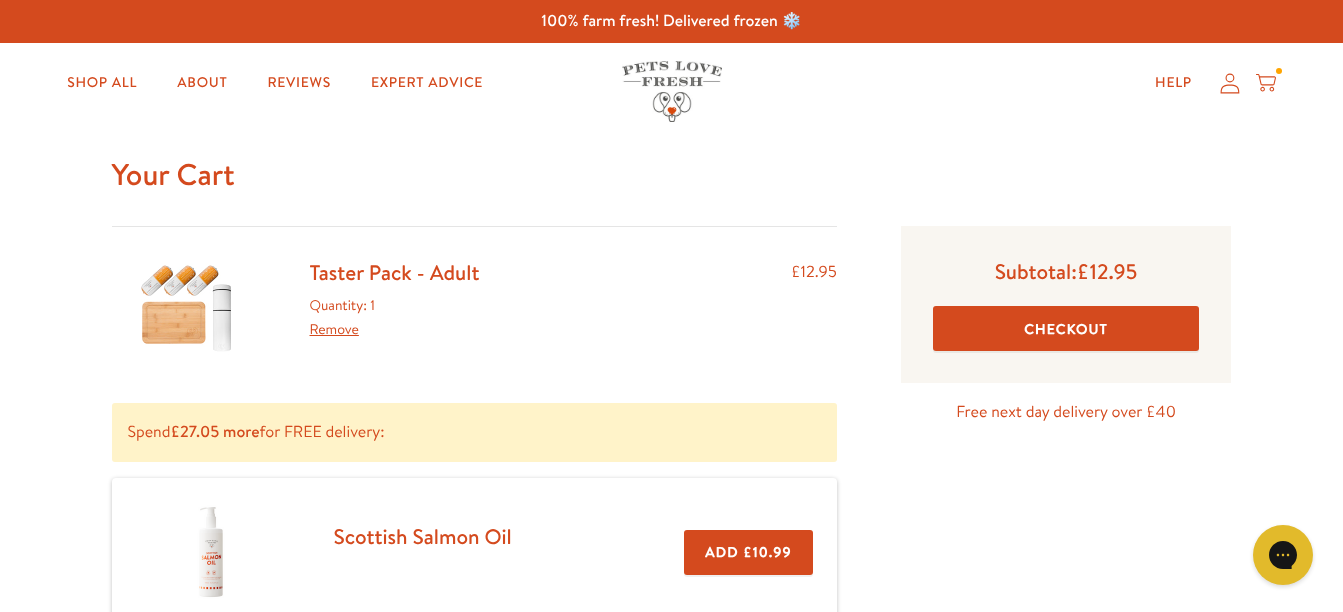 click on "Checkout" at bounding box center (1066, 328) 